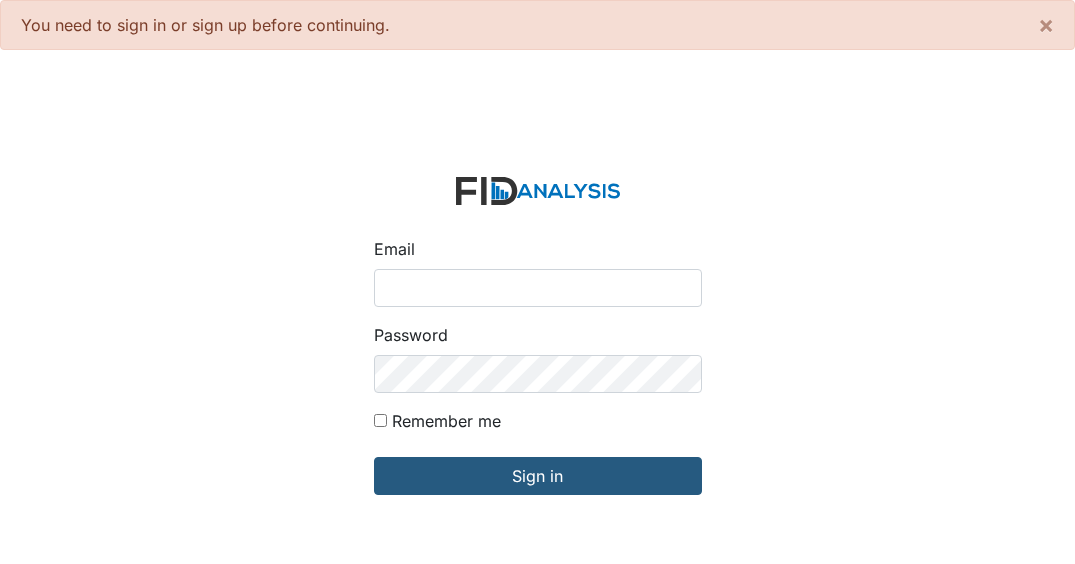 scroll, scrollTop: 0, scrollLeft: 0, axis: both 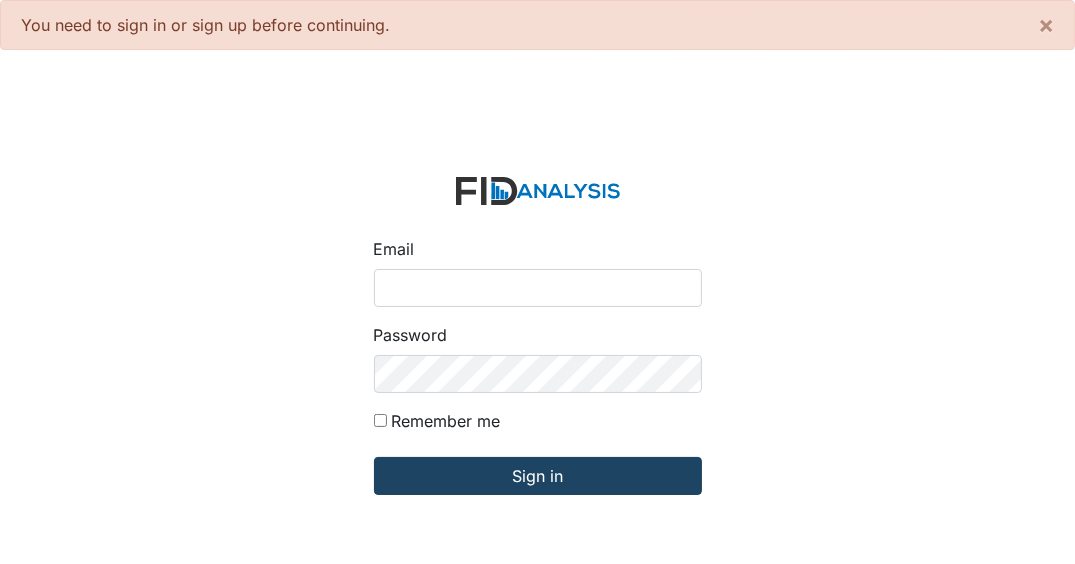 type on "[EMAIL_ADDRESS][DOMAIN_NAME]" 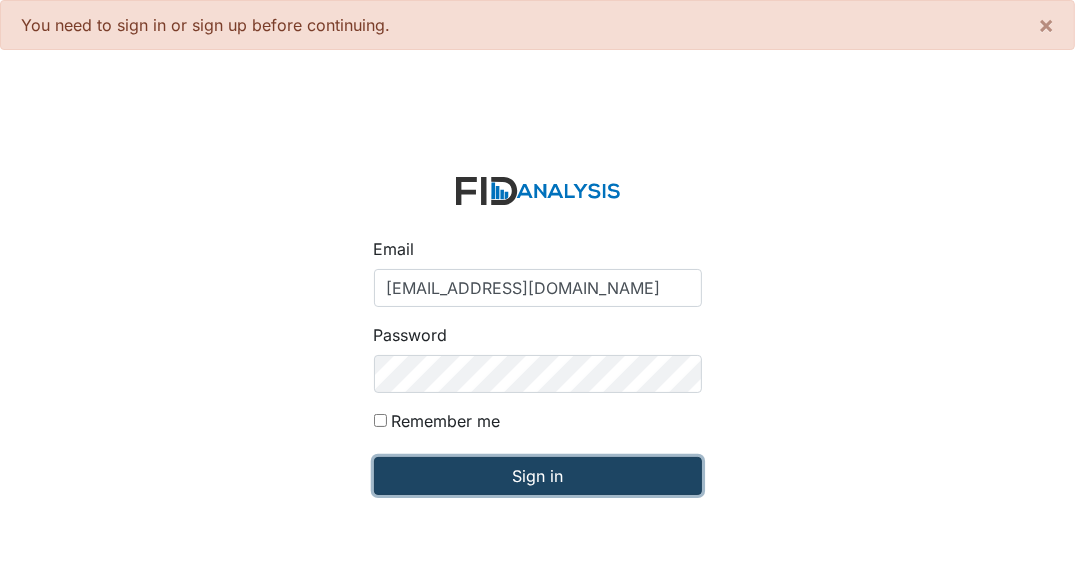 click on "Sign in" at bounding box center [538, 476] 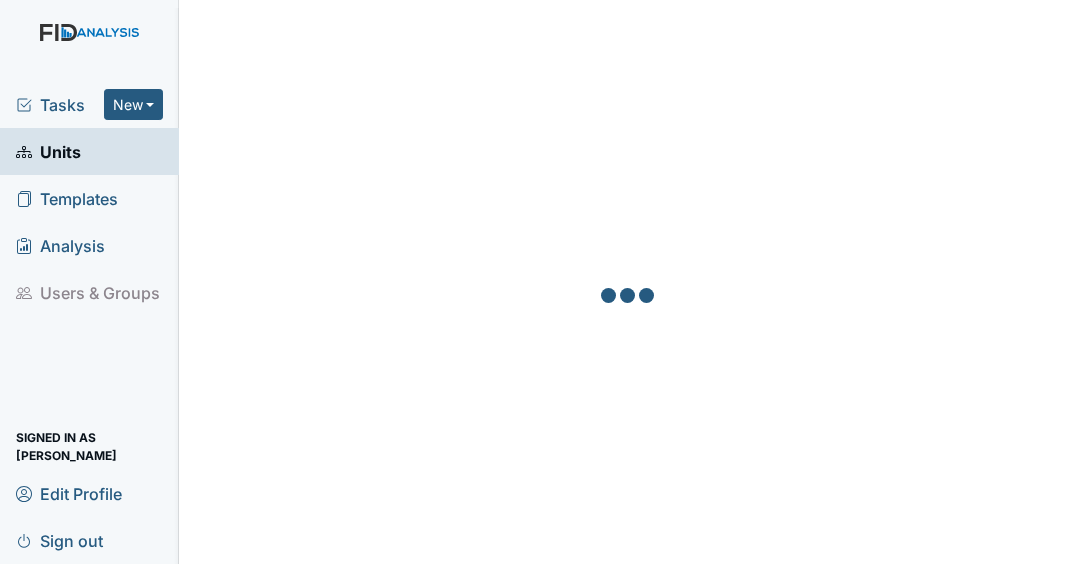 scroll, scrollTop: 0, scrollLeft: 0, axis: both 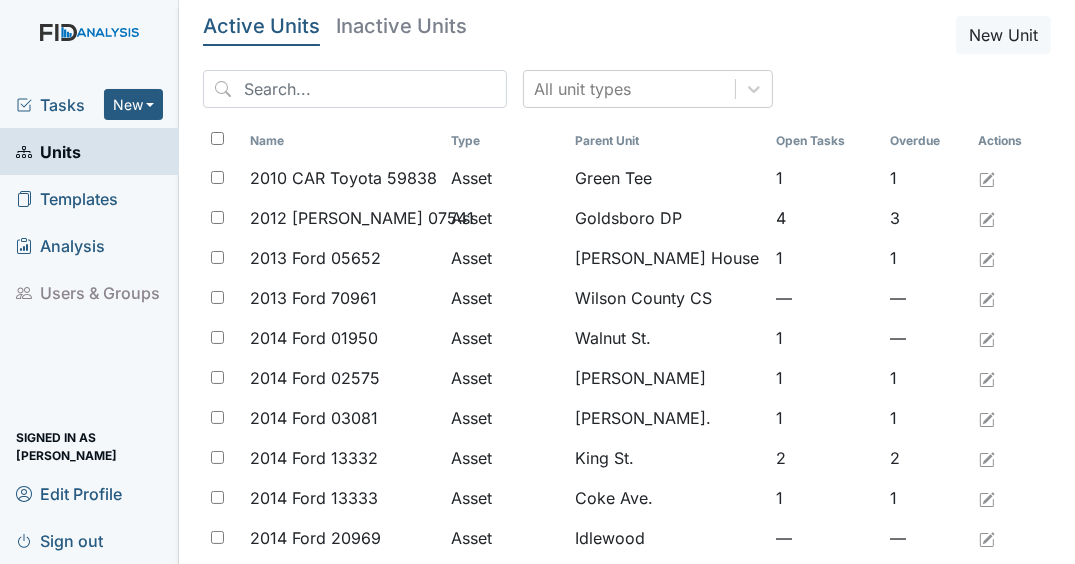 click on "Tasks" at bounding box center [60, 105] 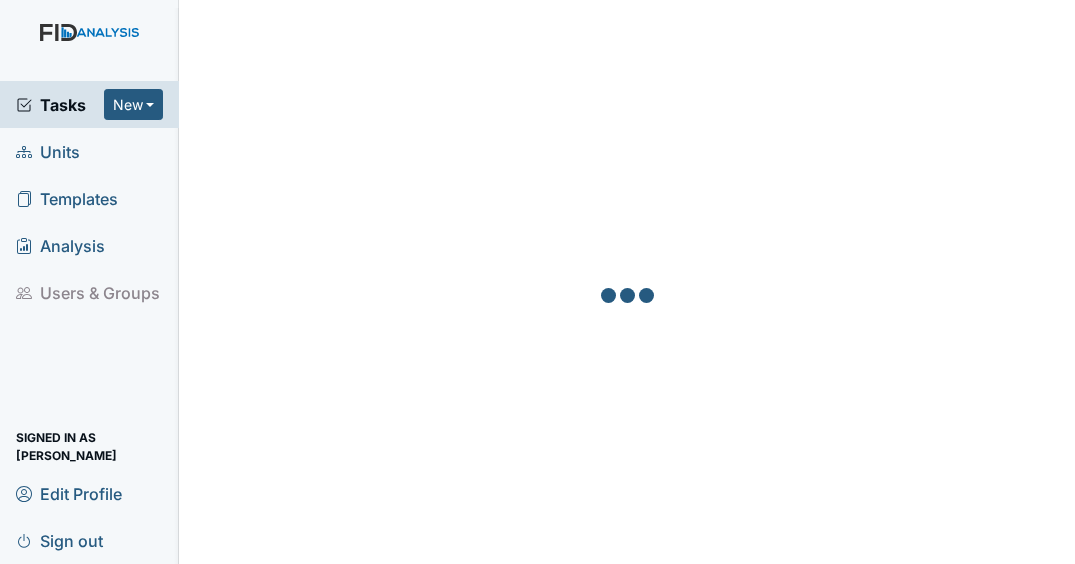 scroll, scrollTop: 0, scrollLeft: 0, axis: both 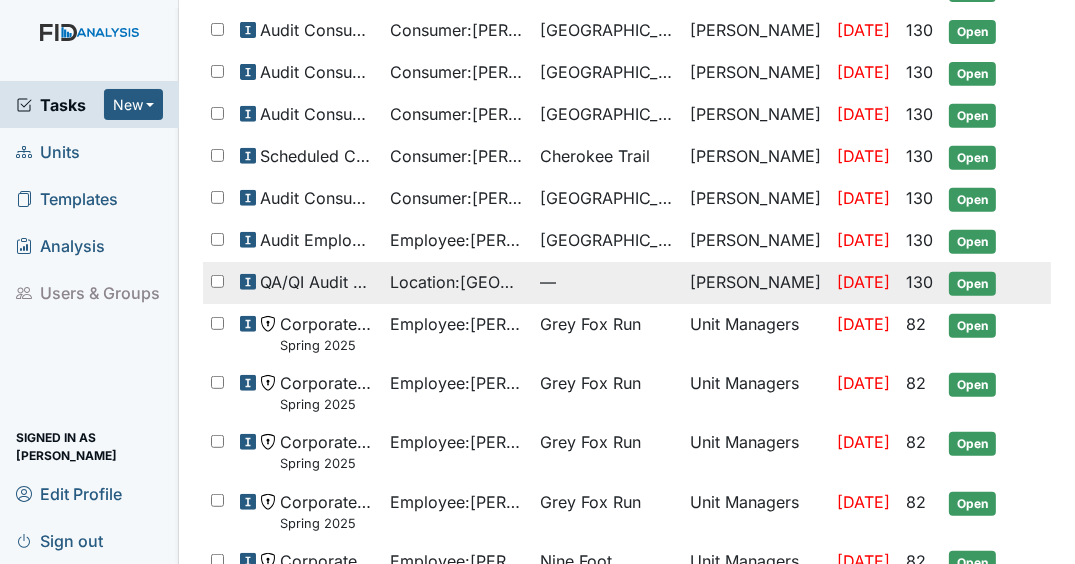click on "Open" at bounding box center [972, 284] 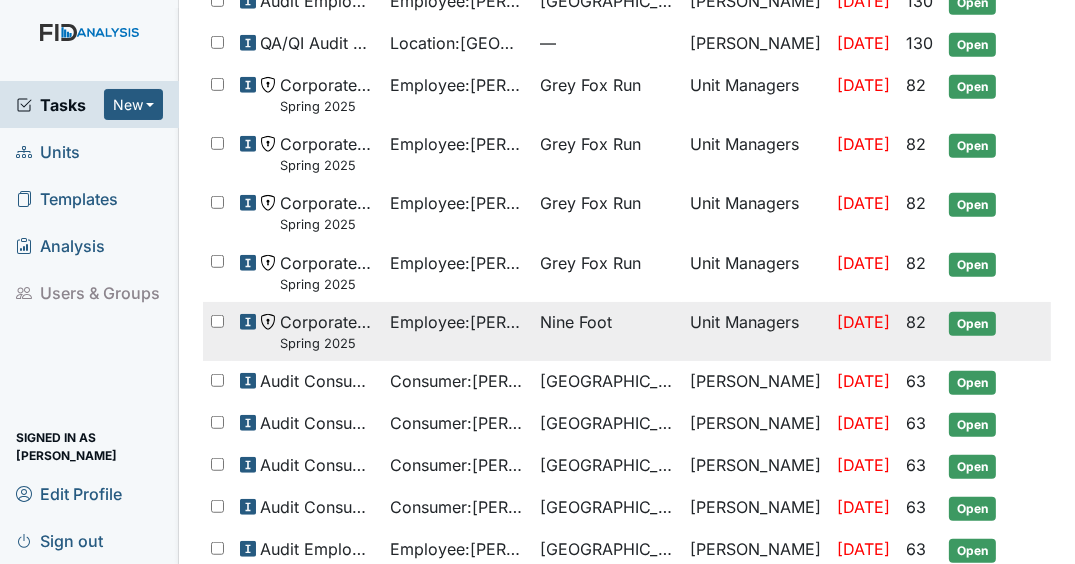 scroll, scrollTop: 1038, scrollLeft: 0, axis: vertical 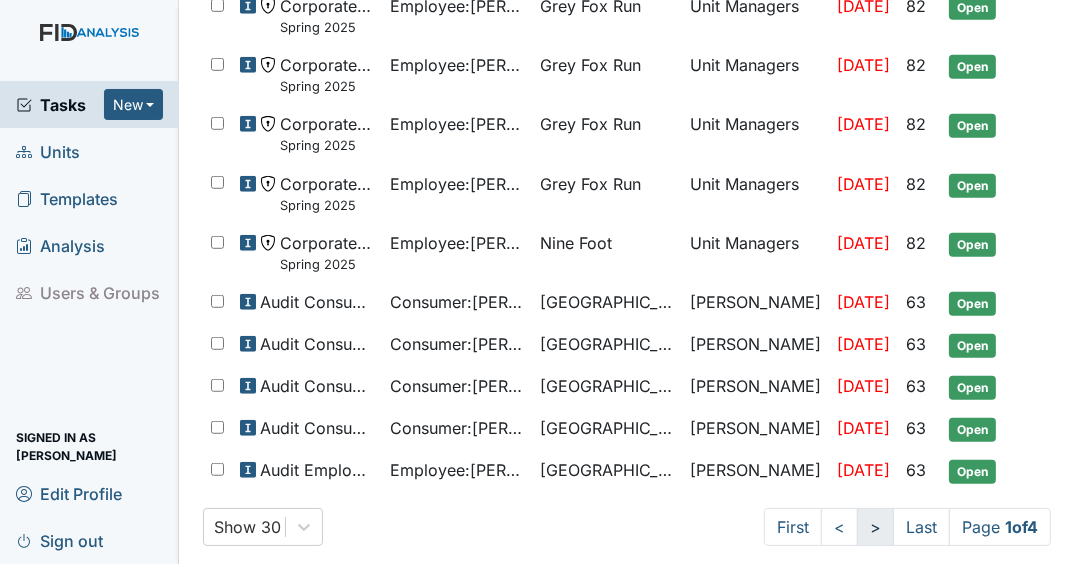 click on ">" at bounding box center [875, 527] 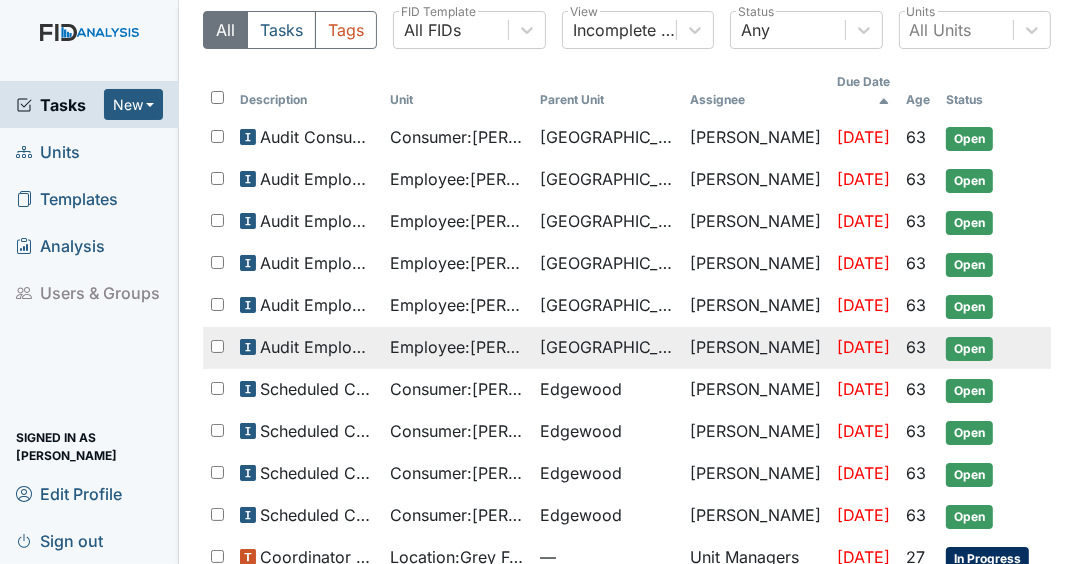 scroll, scrollTop: 160, scrollLeft: 0, axis: vertical 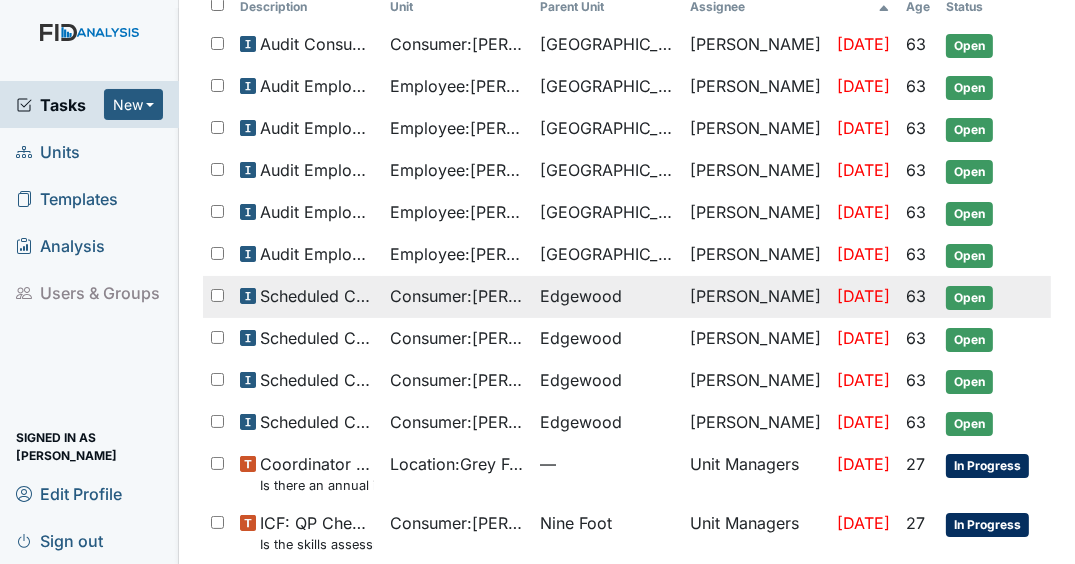 click on "Edgewood" at bounding box center (607, 297) 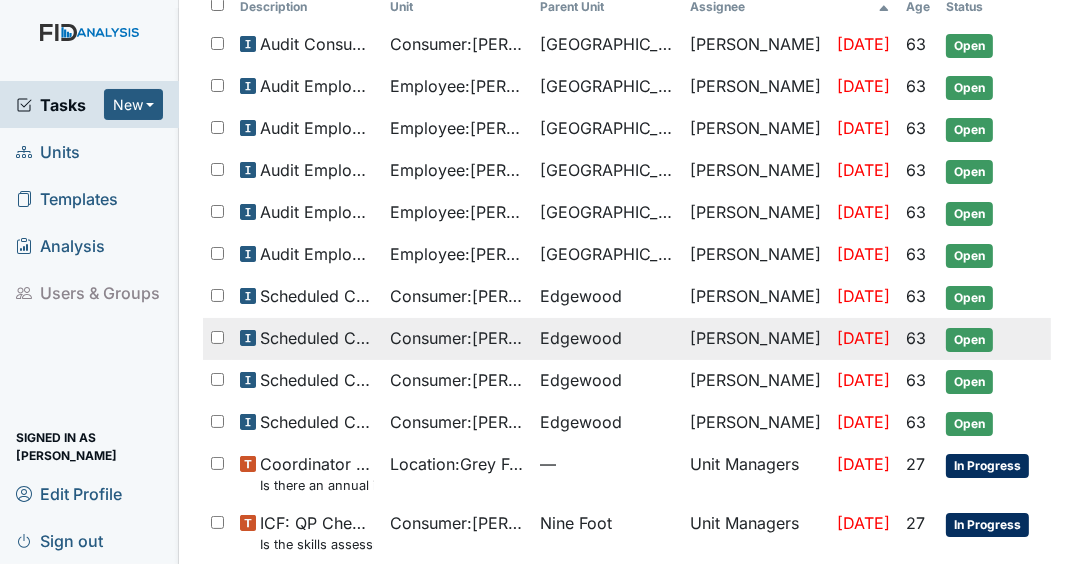 click on "Edgewood" at bounding box center [581, 338] 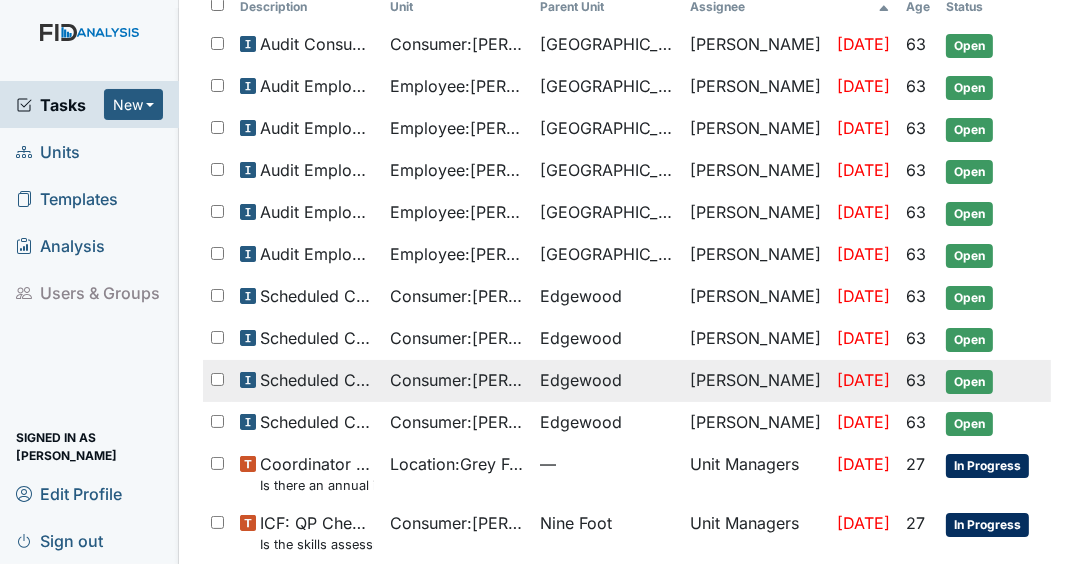 click on "Edgewood" at bounding box center (581, 380) 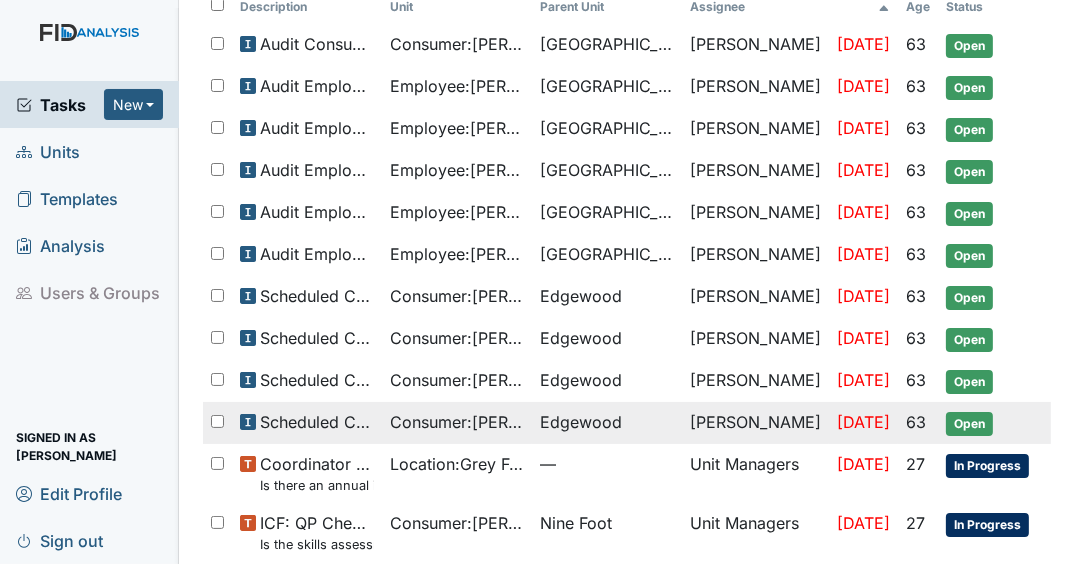 click on "Edgewood" at bounding box center [607, 422] 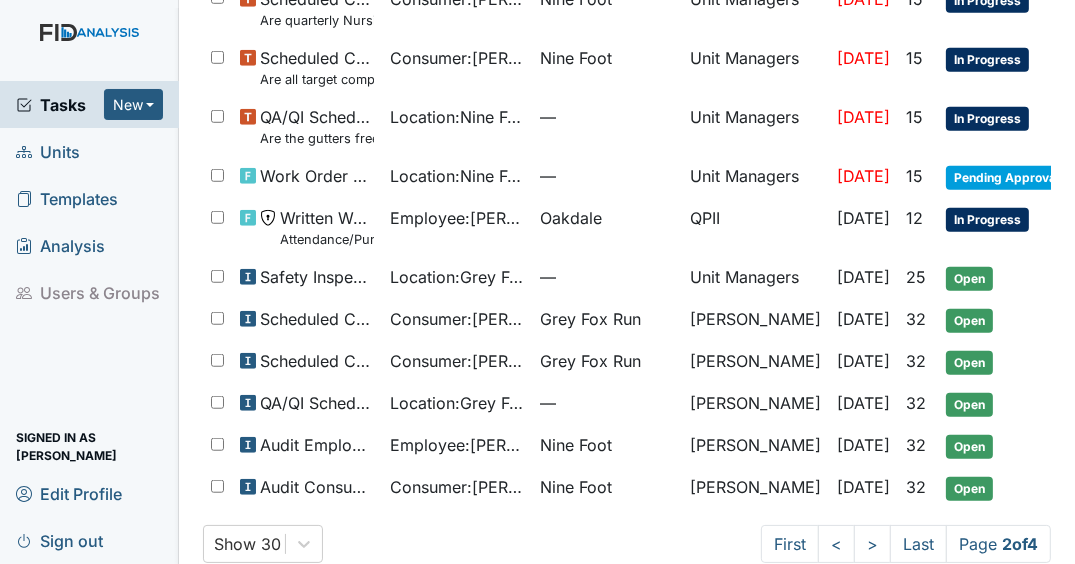 scroll, scrollTop: 1178, scrollLeft: 0, axis: vertical 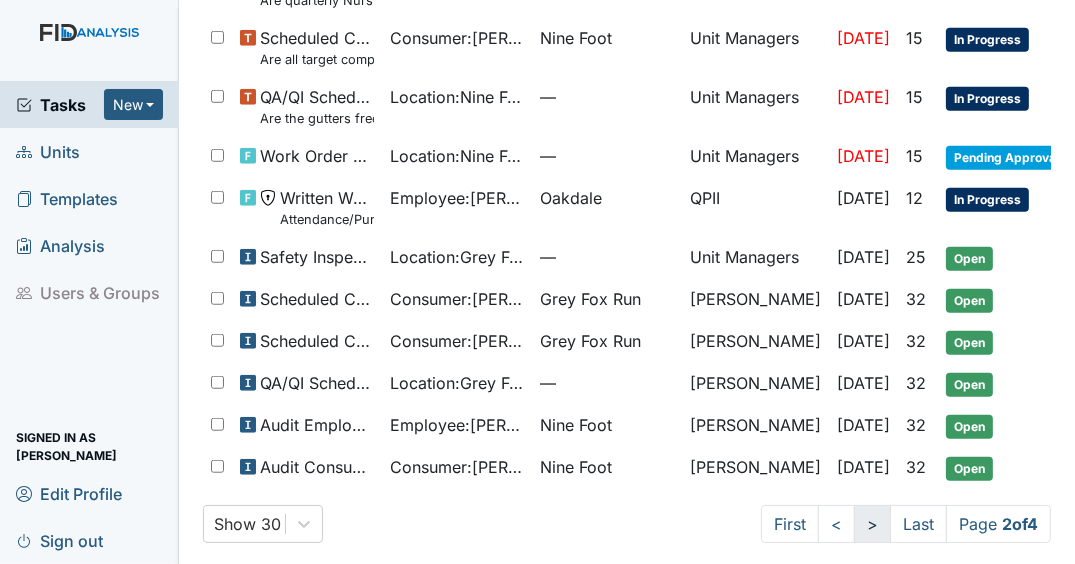 click on ">" at bounding box center [872, 524] 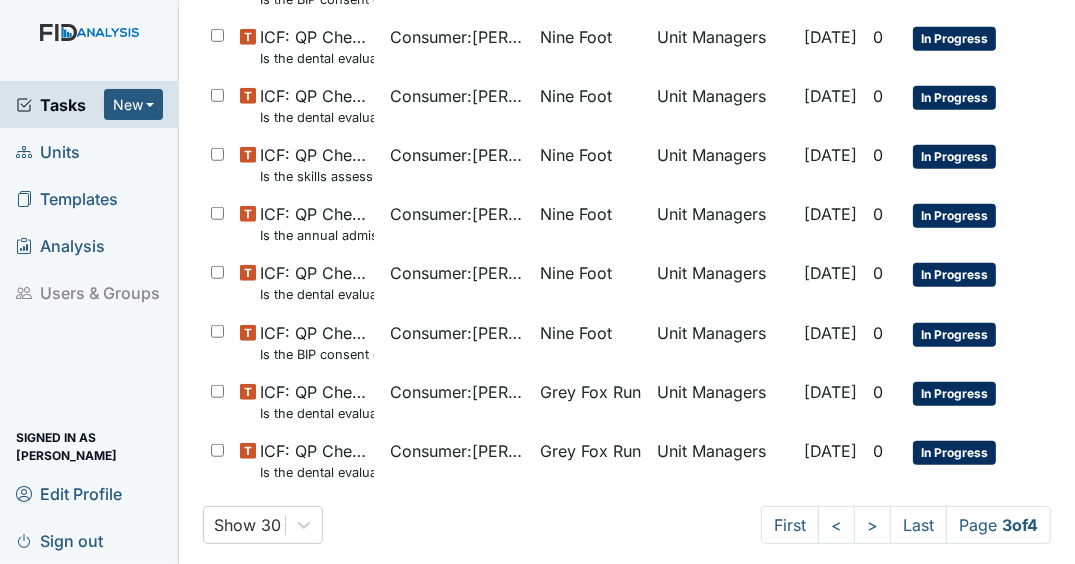scroll, scrollTop: 1248, scrollLeft: 0, axis: vertical 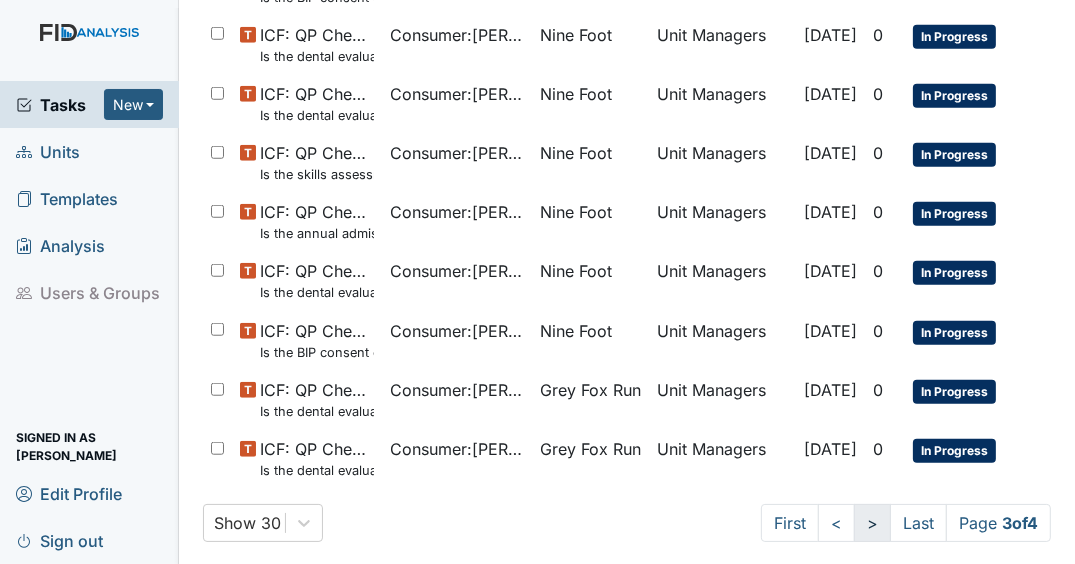 click on ">" at bounding box center (872, 523) 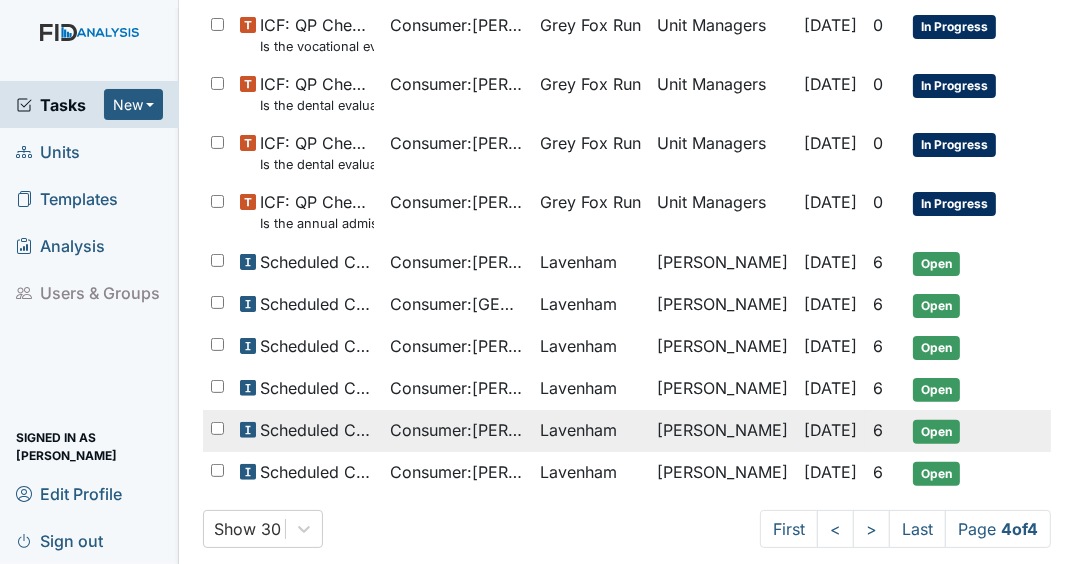 scroll, scrollTop: 423, scrollLeft: 0, axis: vertical 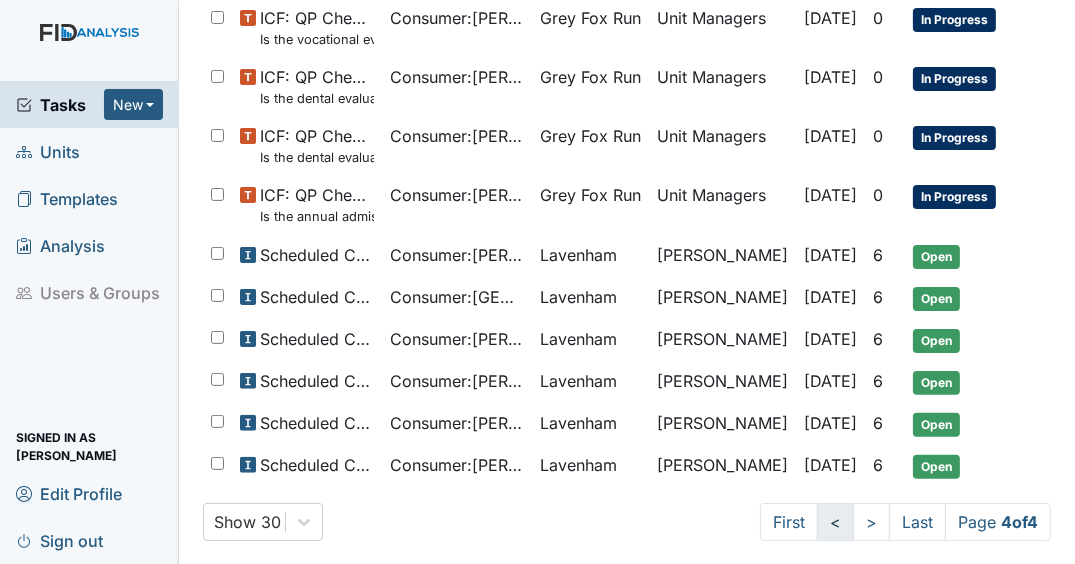 click on "<" at bounding box center [835, 522] 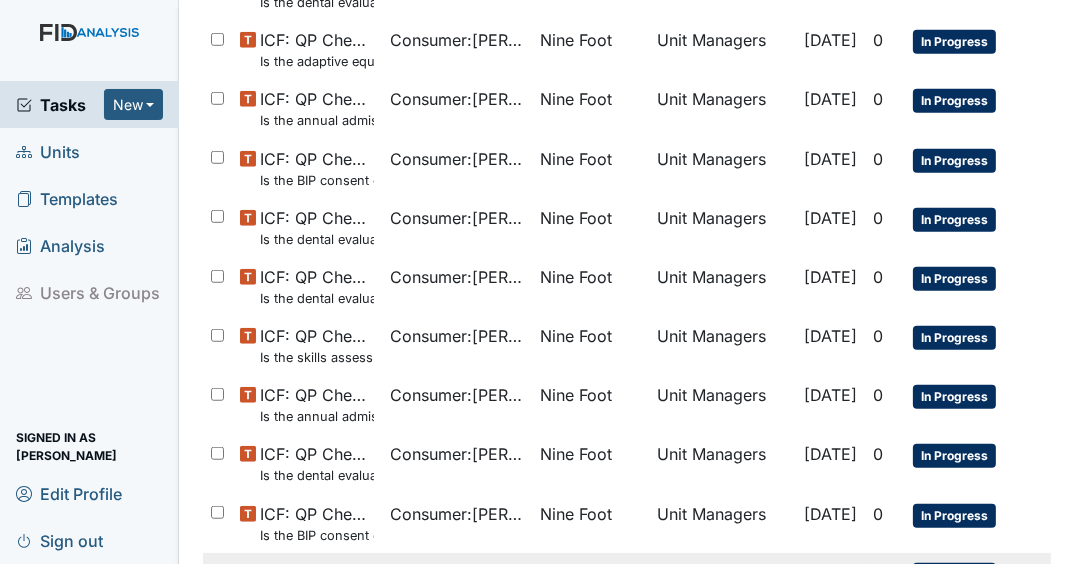 scroll, scrollTop: 1248, scrollLeft: 0, axis: vertical 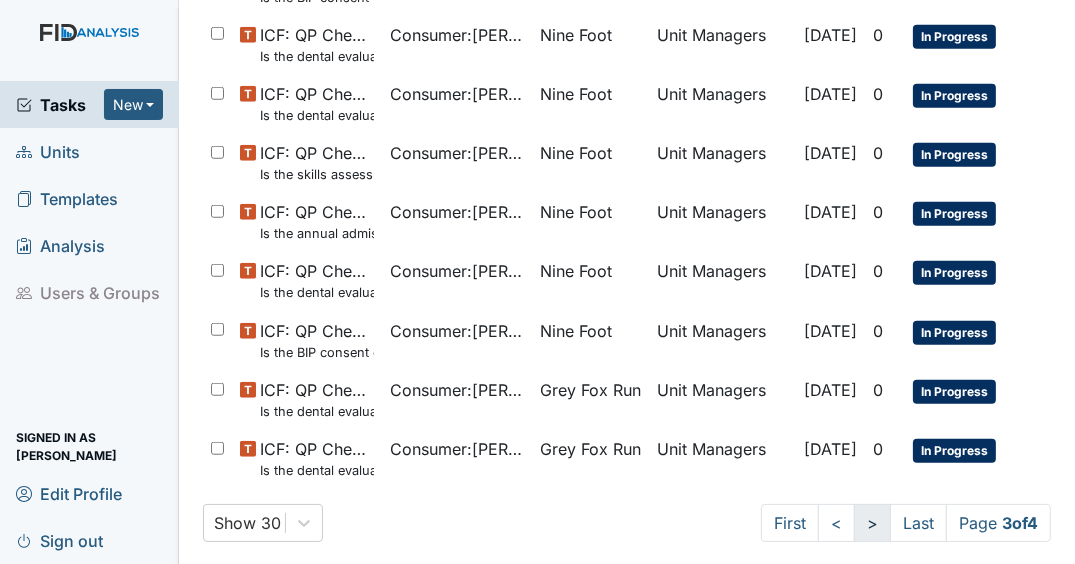 click on ">" at bounding box center (872, 523) 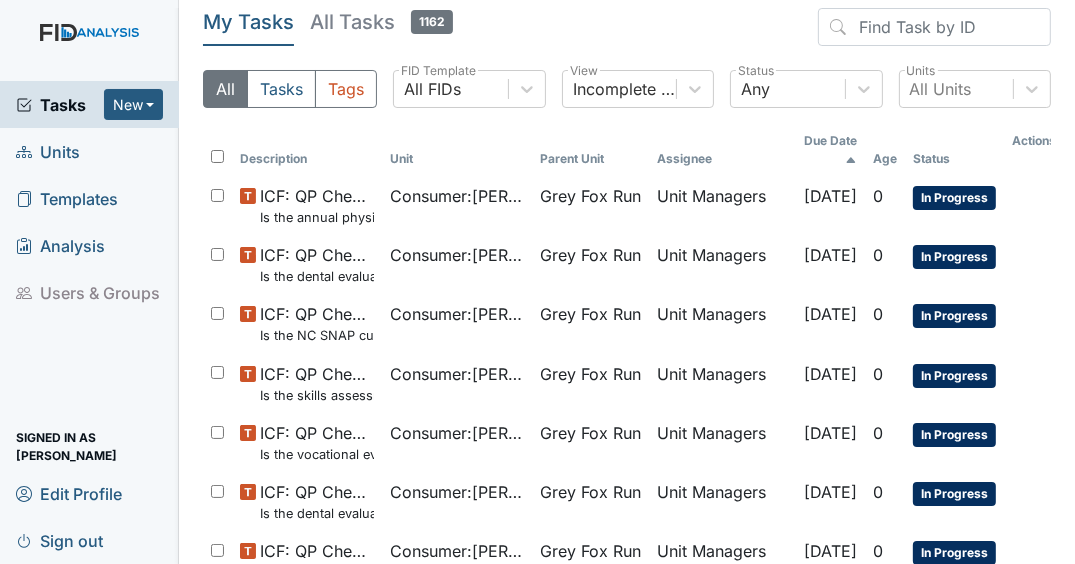 scroll, scrollTop: 0, scrollLeft: 0, axis: both 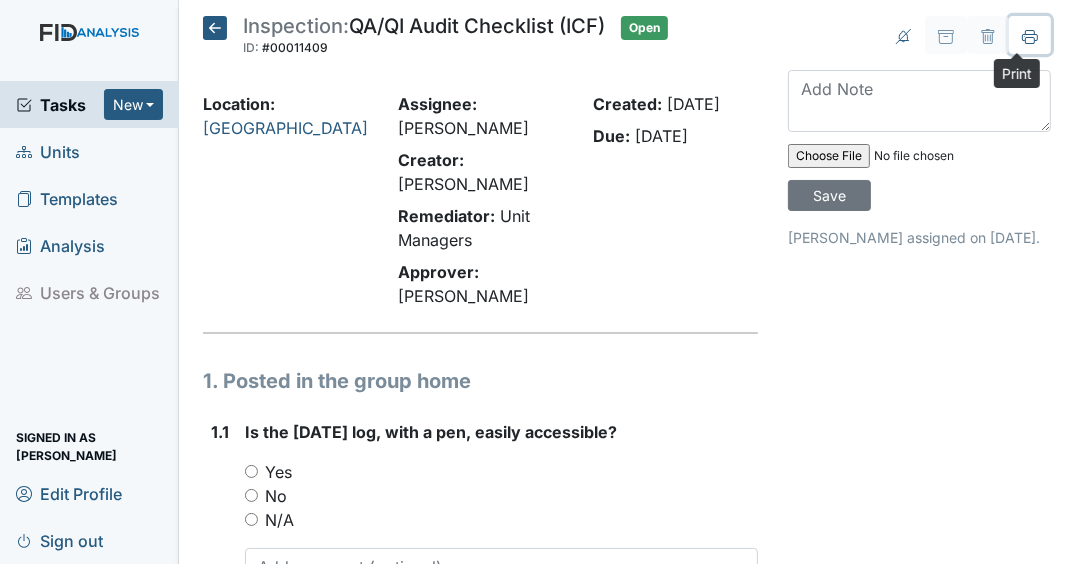 click at bounding box center [1030, 35] 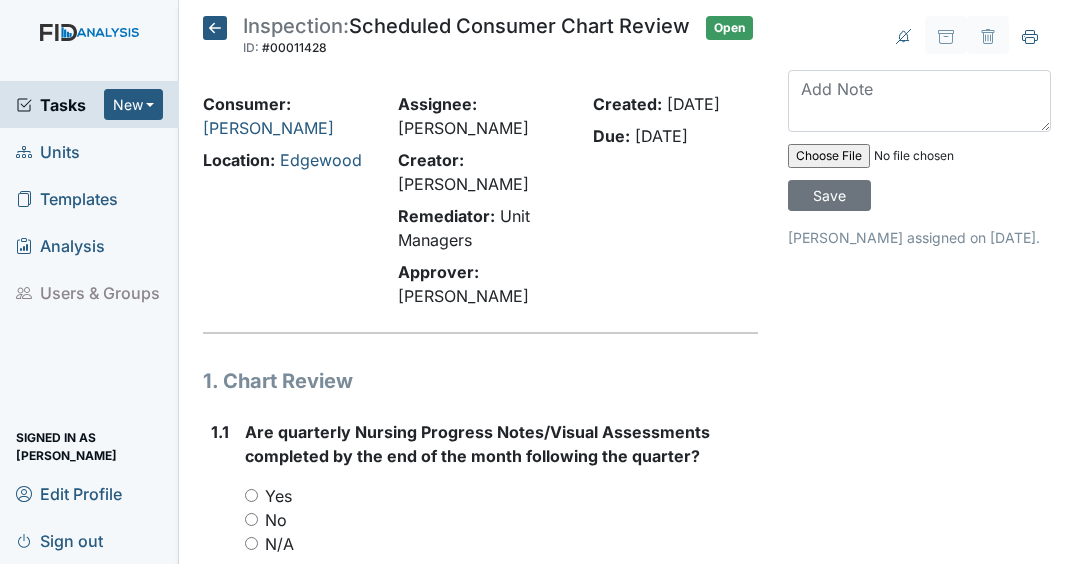scroll, scrollTop: 0, scrollLeft: 0, axis: both 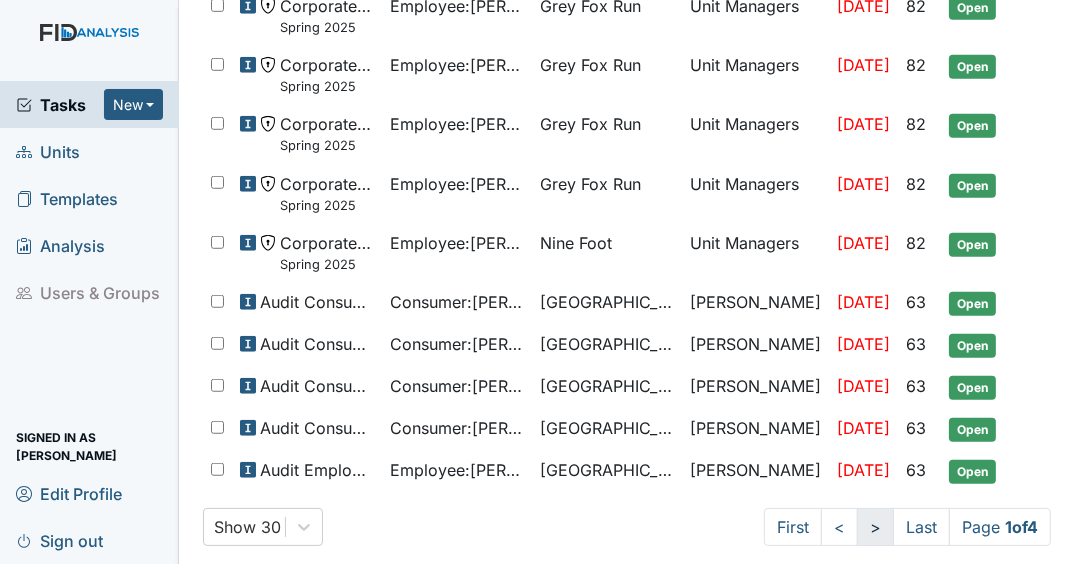 click on ">" at bounding box center [875, 527] 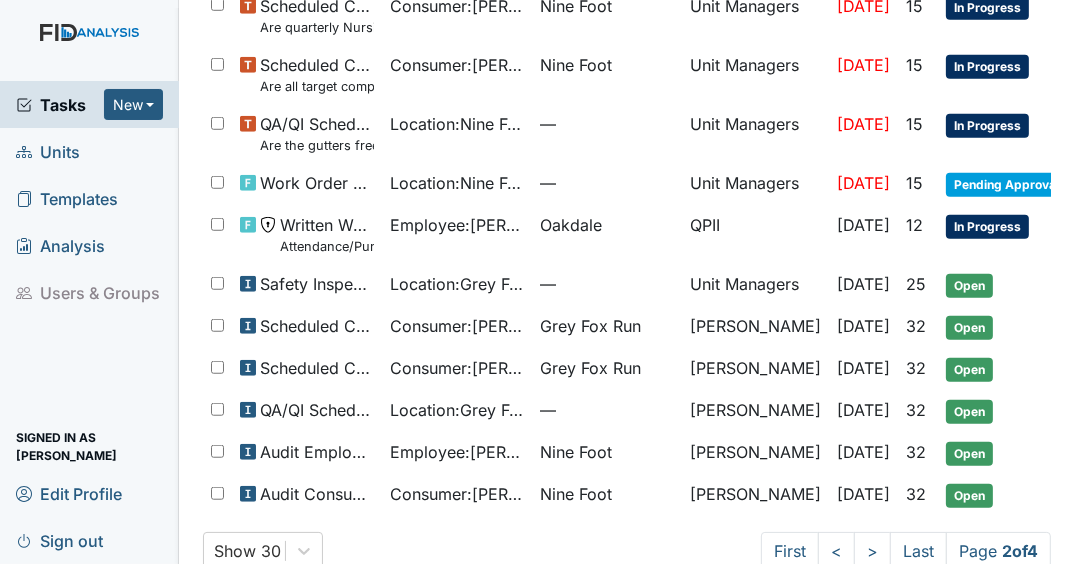 scroll, scrollTop: 1178, scrollLeft: 0, axis: vertical 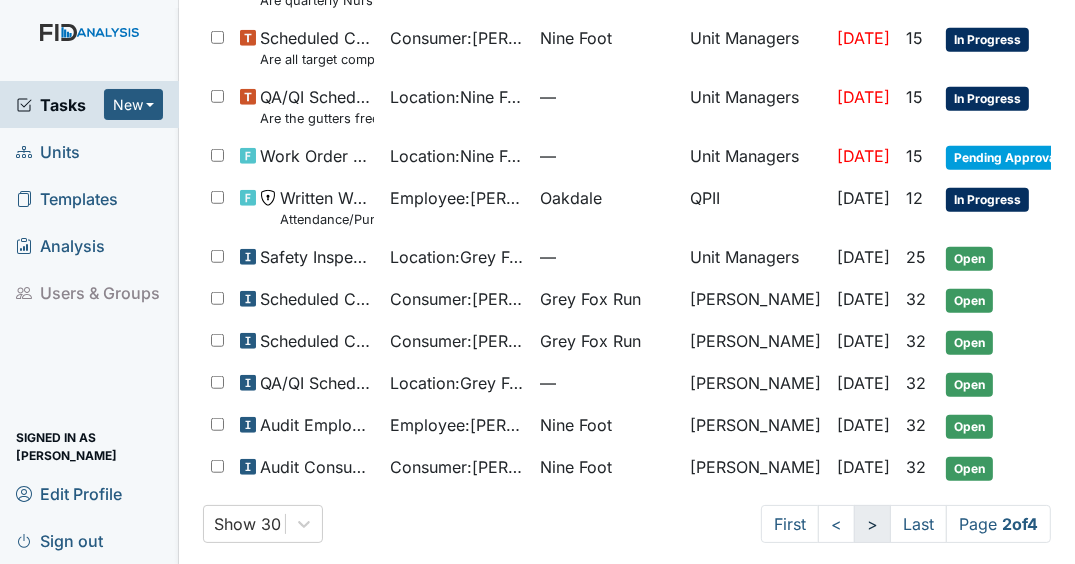 click on ">" at bounding box center [872, 524] 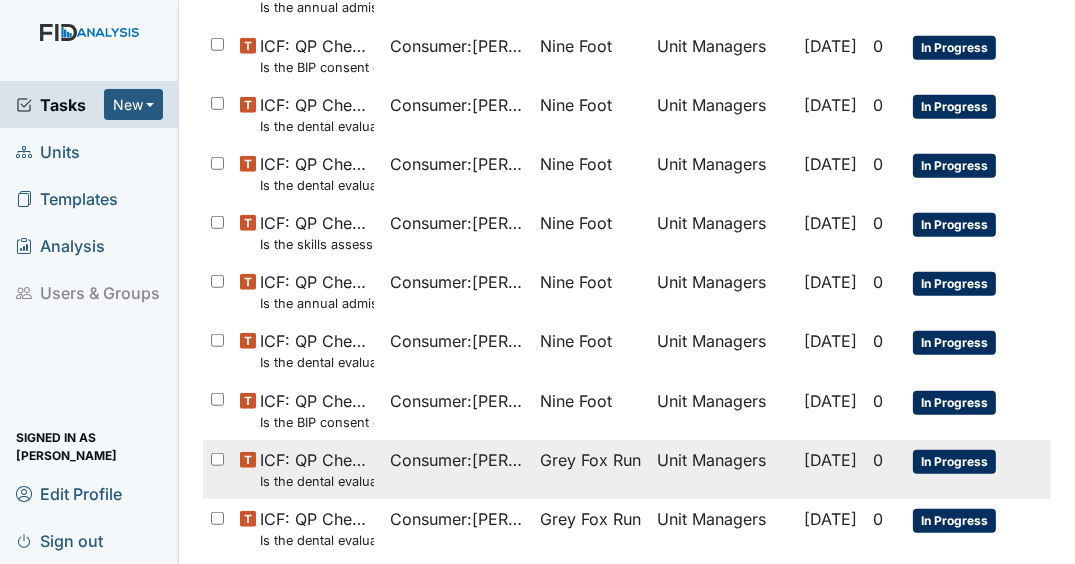 scroll, scrollTop: 1125, scrollLeft: 0, axis: vertical 